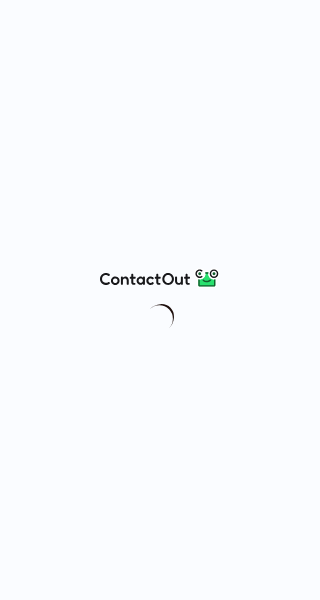 scroll, scrollTop: 0, scrollLeft: 0, axis: both 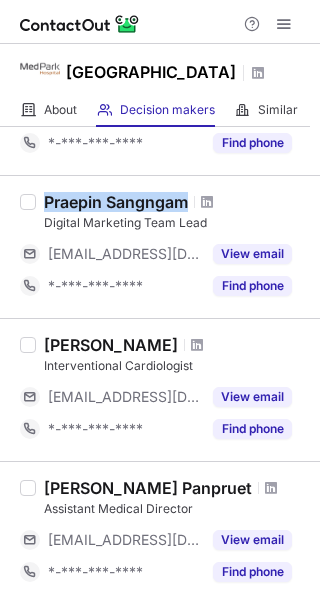drag, startPoint x: 43, startPoint y: 198, endPoint x: 188, endPoint y: 198, distance: 145 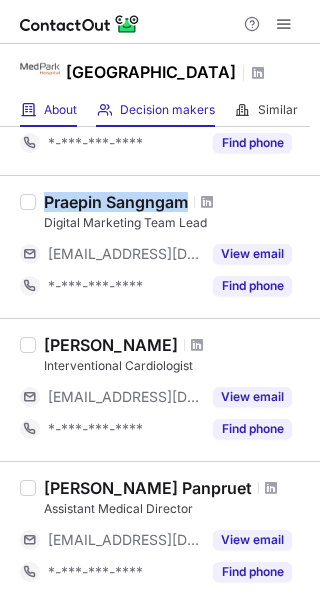copy on "Praepin Sangngam" 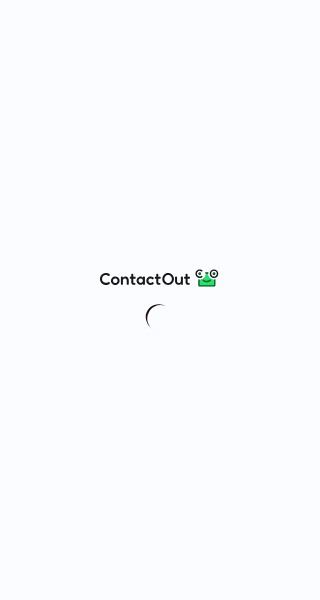 scroll, scrollTop: 0, scrollLeft: 0, axis: both 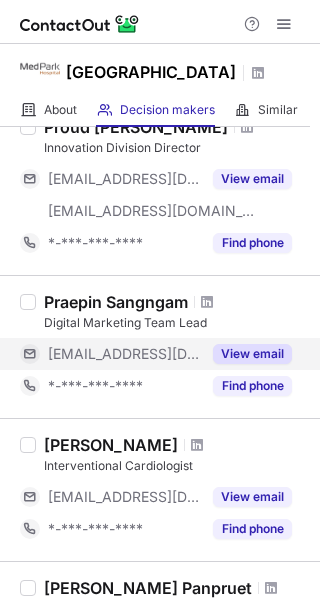click on "View email" at bounding box center (252, 354) 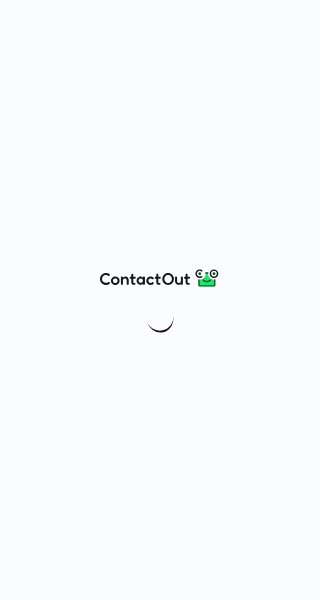 scroll, scrollTop: 0, scrollLeft: 0, axis: both 